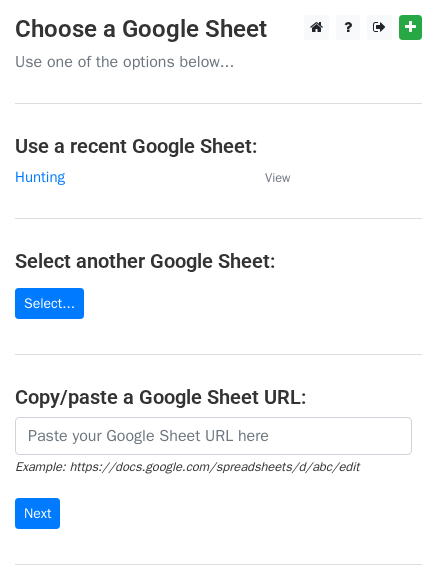 scroll, scrollTop: 0, scrollLeft: 0, axis: both 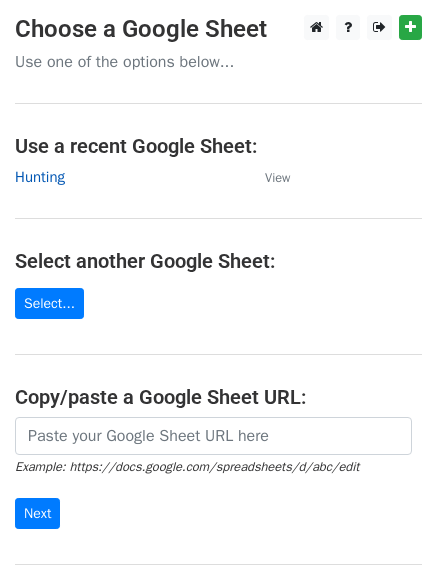 click on "Hunting" at bounding box center [40, 177] 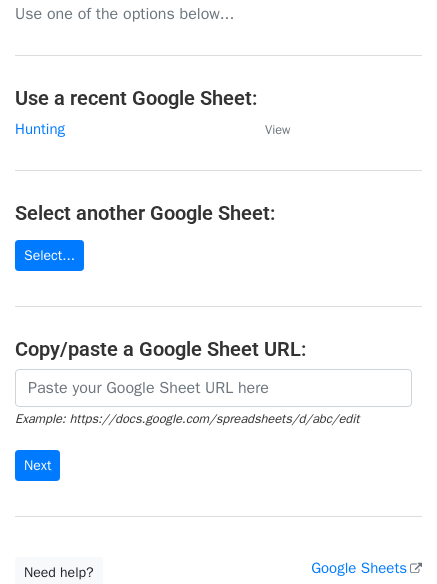 scroll, scrollTop: 0, scrollLeft: 0, axis: both 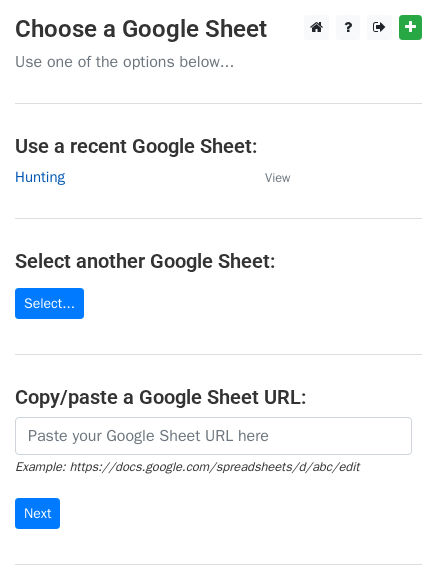 click on "Hunting" at bounding box center (40, 177) 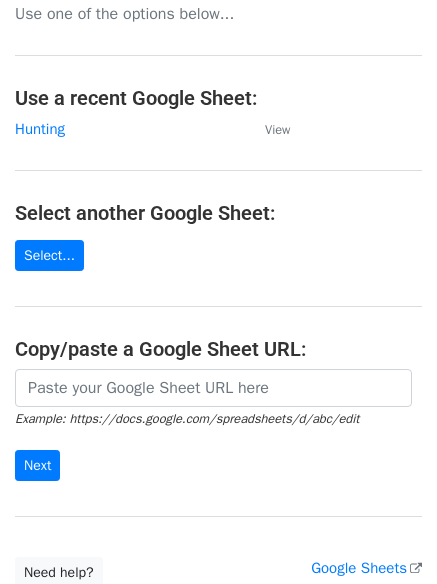 scroll, scrollTop: 0, scrollLeft: 0, axis: both 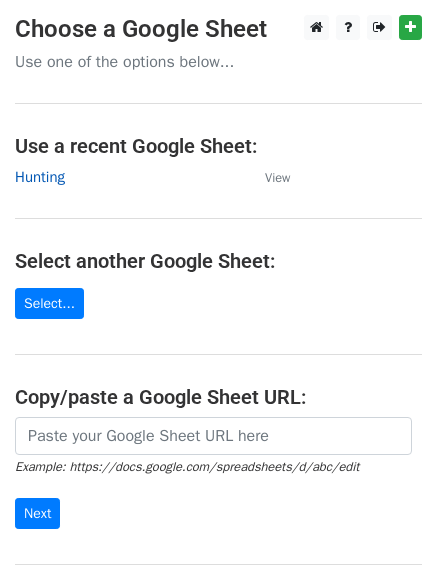 click on "Hunting" at bounding box center (40, 177) 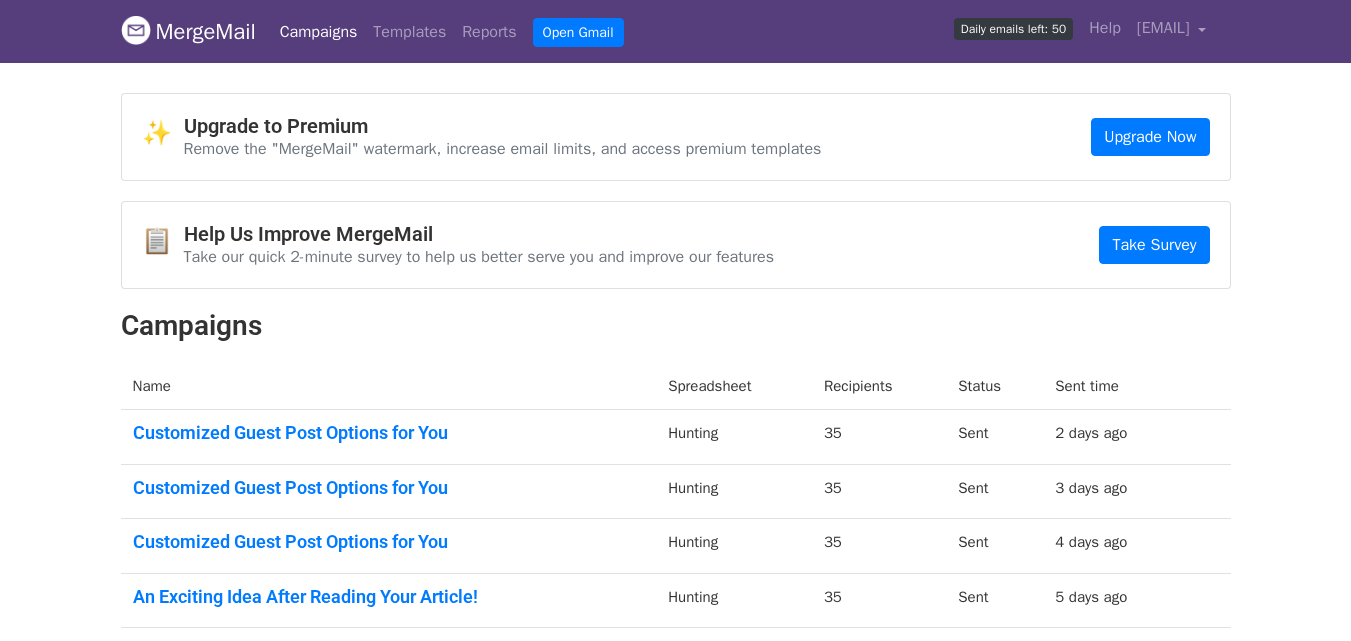 scroll, scrollTop: 0, scrollLeft: 0, axis: both 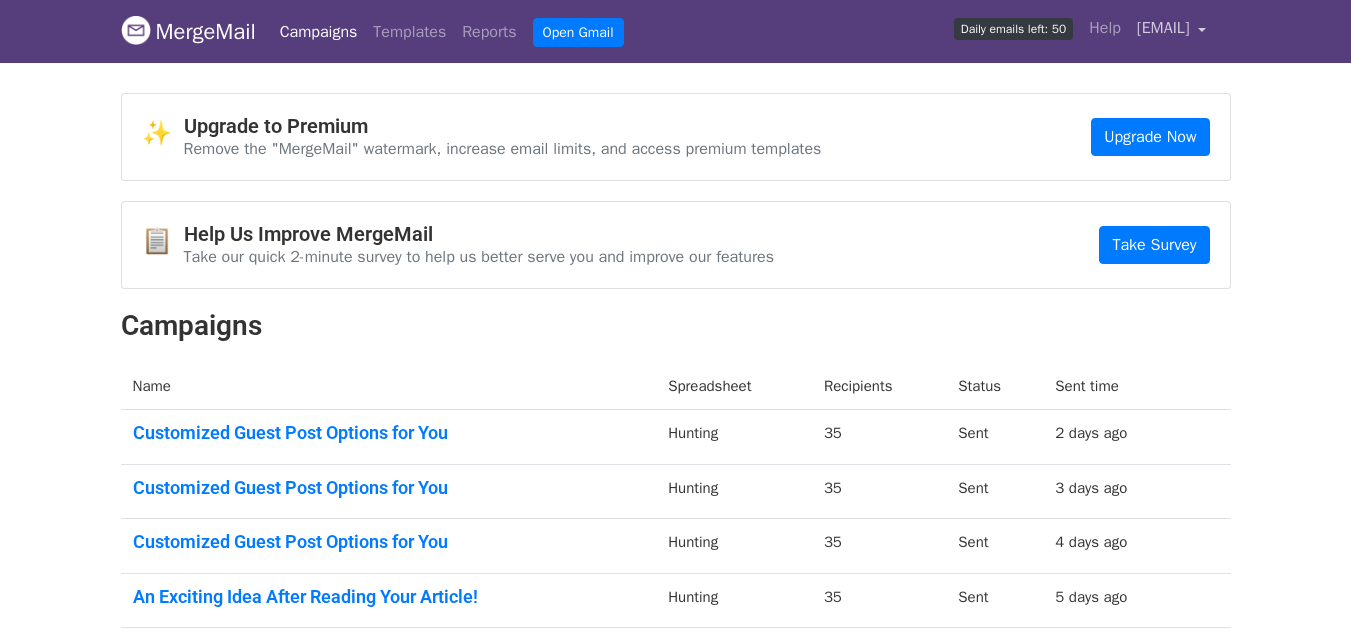 click on "[USERNAME]@[DOMAIN]" at bounding box center (1163, 28) 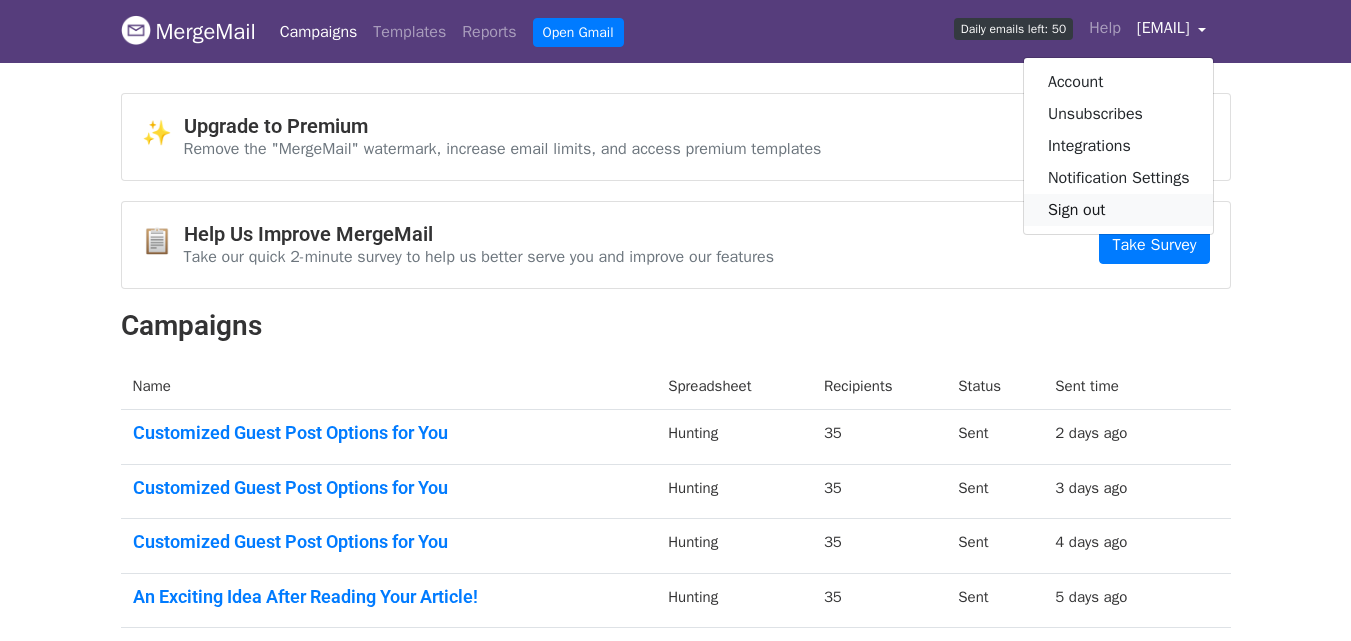 click on "Sign out" at bounding box center [1119, 210] 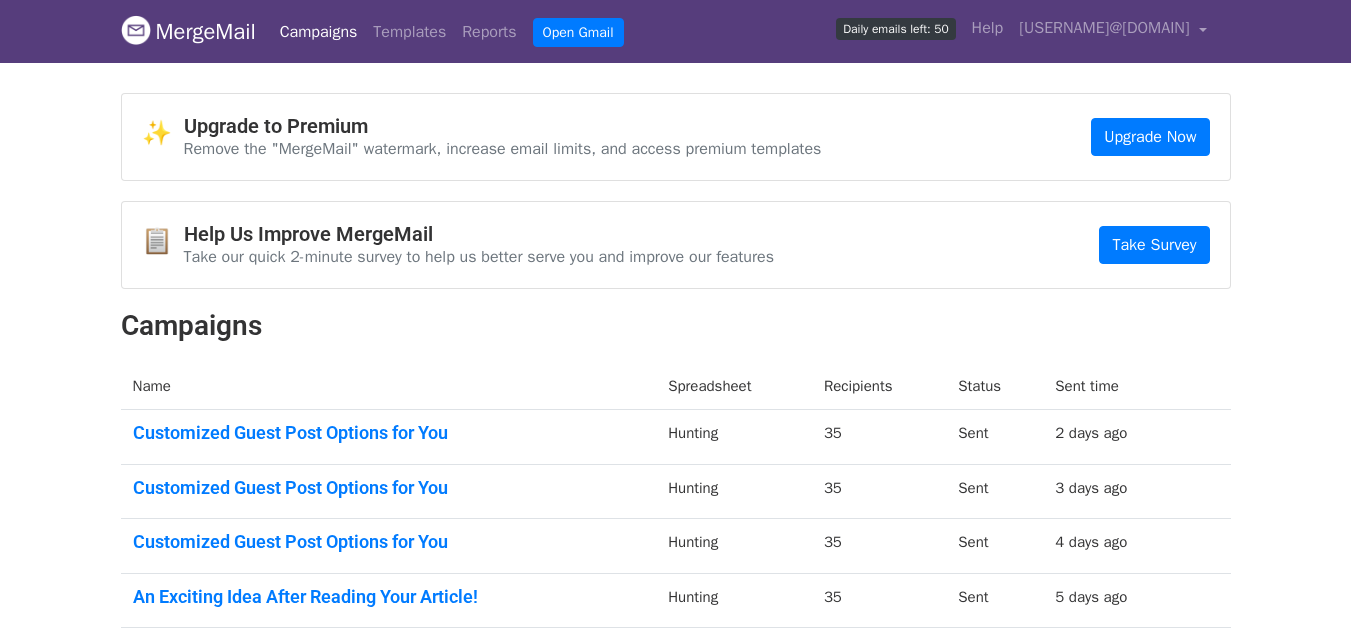 scroll, scrollTop: 0, scrollLeft: 0, axis: both 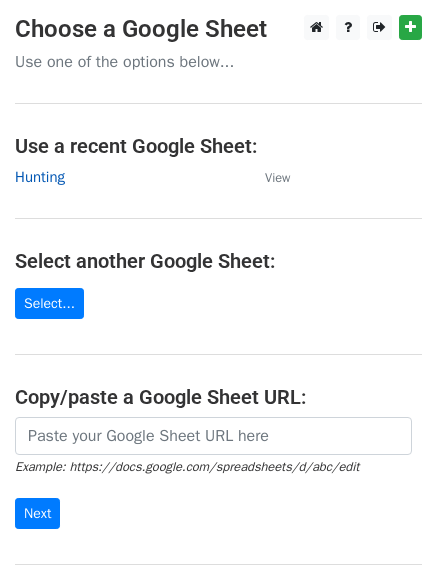 click on "Hunting" at bounding box center (40, 177) 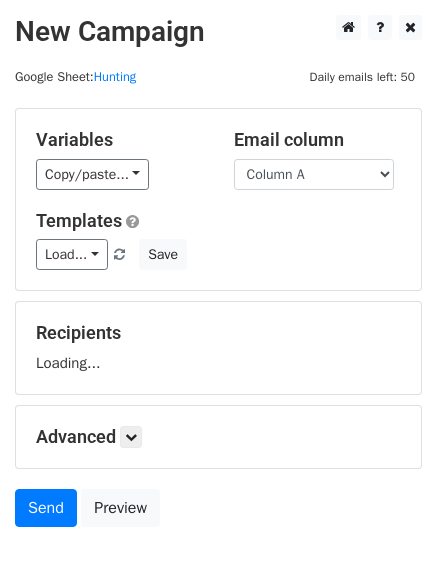 scroll, scrollTop: 0, scrollLeft: 0, axis: both 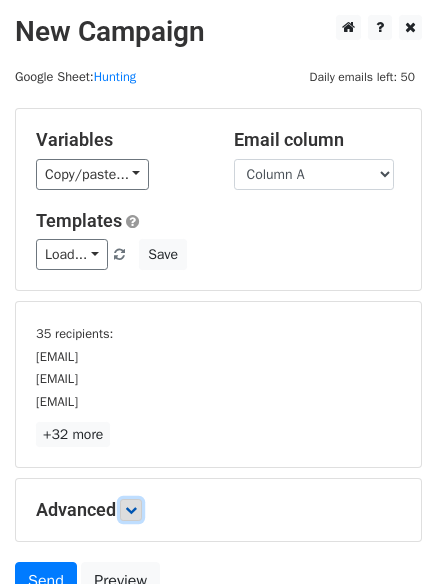 click at bounding box center (131, 510) 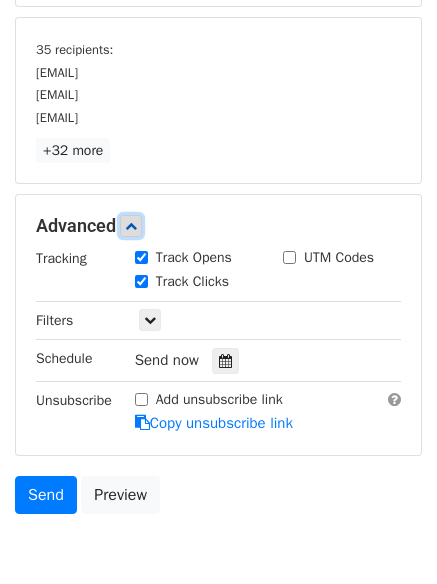 scroll, scrollTop: 359, scrollLeft: 0, axis: vertical 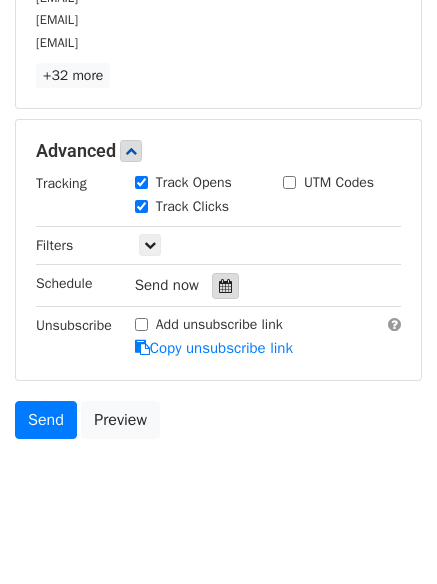 click at bounding box center [225, 286] 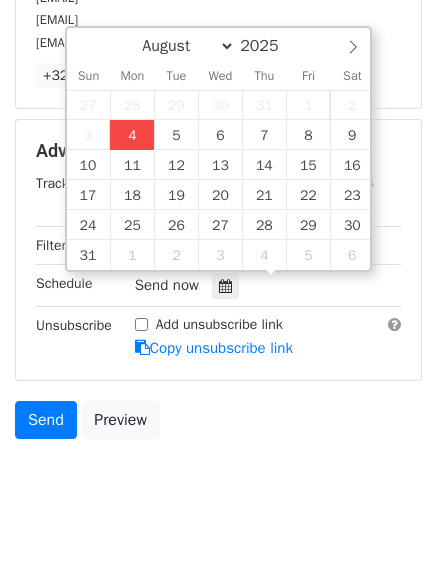 type on "2025-08-04 15:31" 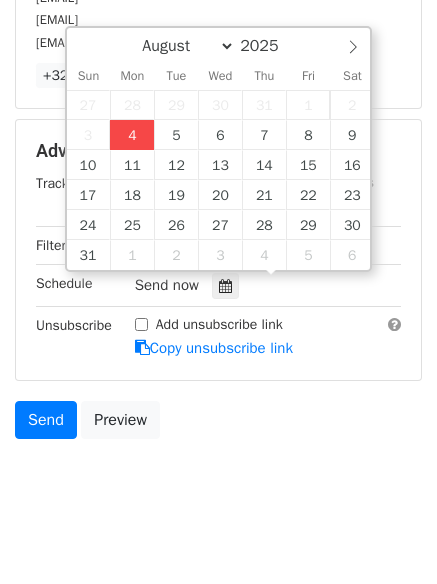 type on "03" 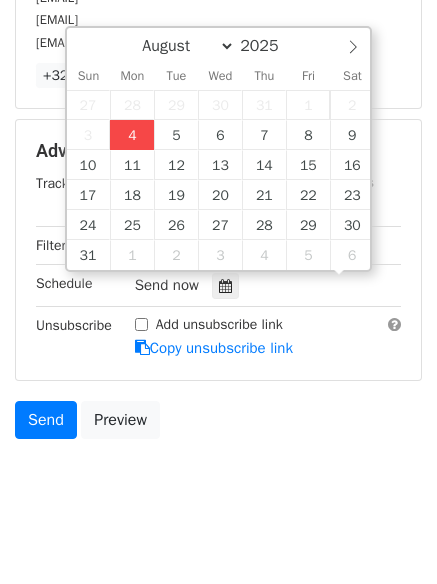 scroll, scrollTop: 1, scrollLeft: 0, axis: vertical 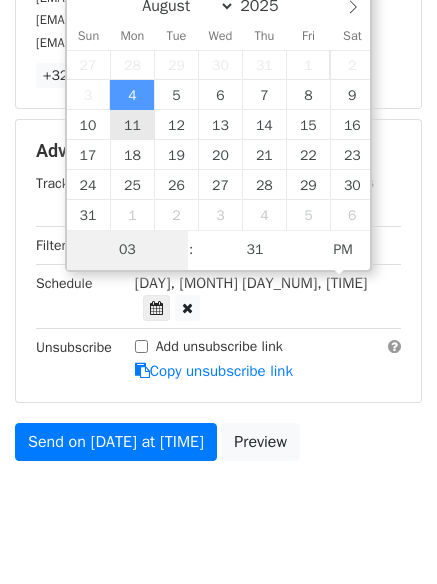 type on "4" 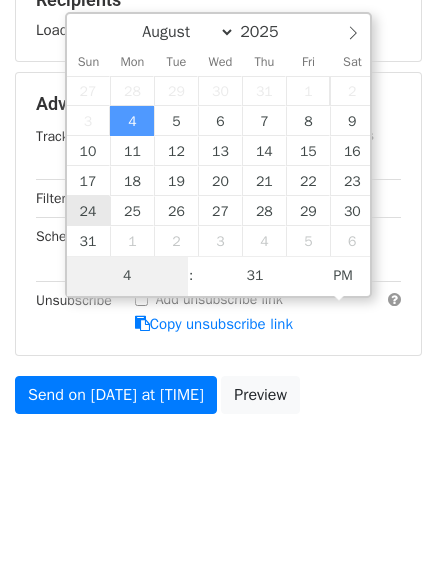 scroll, scrollTop: 309, scrollLeft: 0, axis: vertical 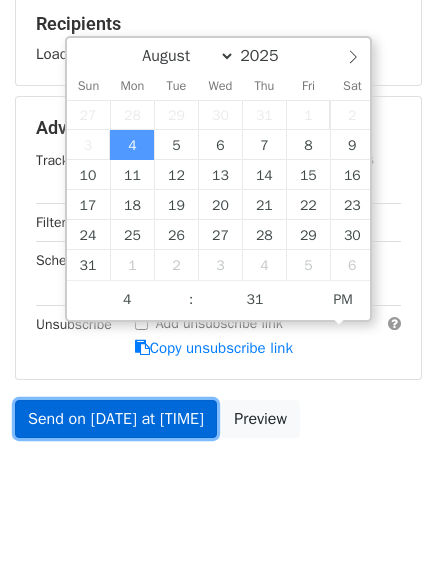 type on "2025-08-04 16:31" 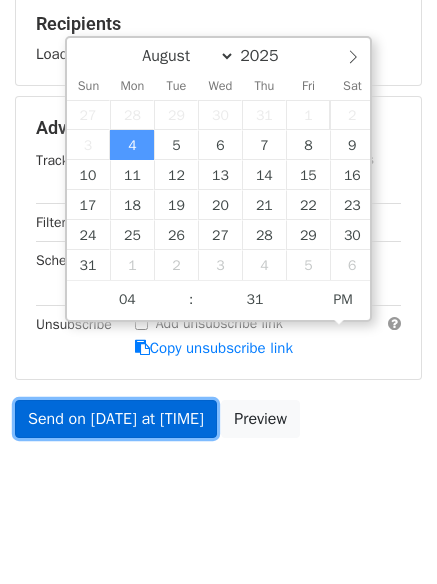 click on "Send on Aug 4 at 3:31pm" at bounding box center (116, 419) 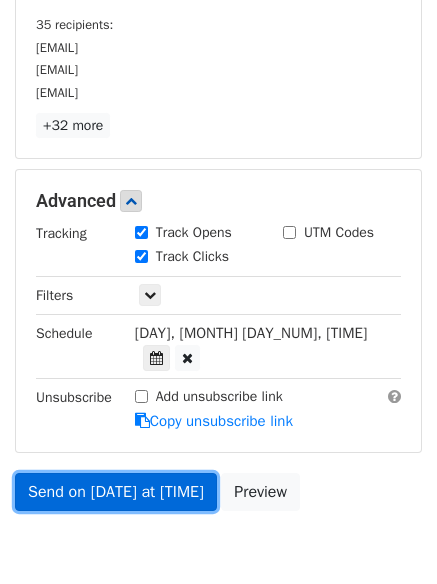 click on "Send on Aug 4 at 4:31pm" at bounding box center (116, 492) 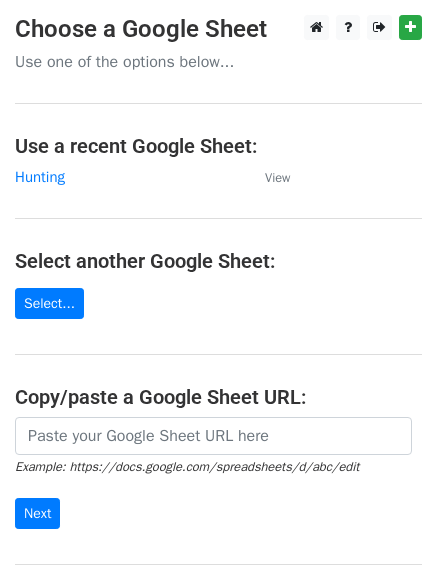 scroll, scrollTop: 0, scrollLeft: 0, axis: both 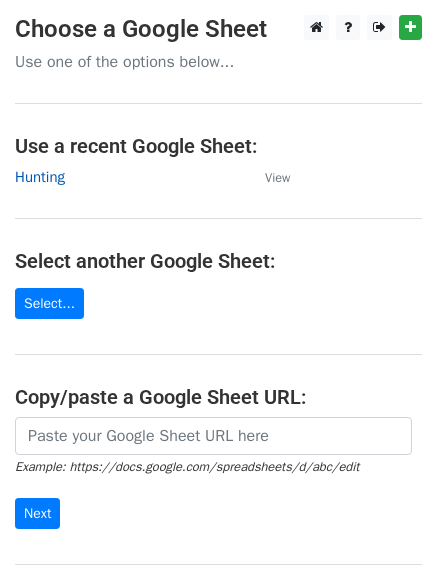 click on "Hunting" at bounding box center (40, 177) 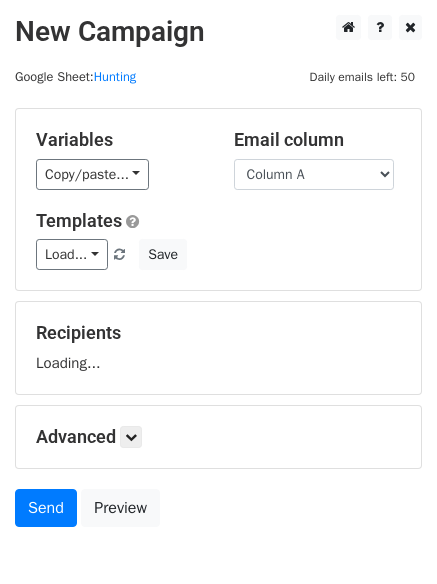 scroll, scrollTop: 0, scrollLeft: 0, axis: both 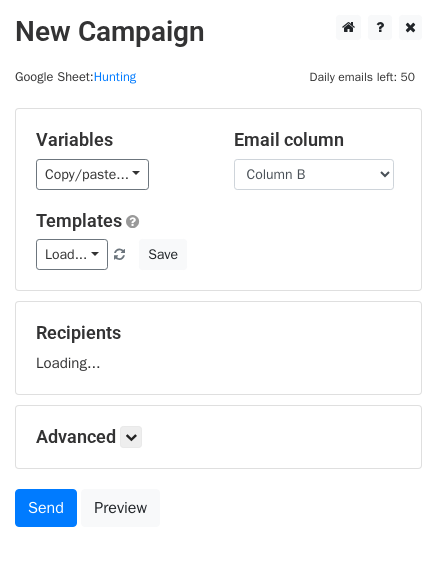 click on "Column A
Column B
Column C" at bounding box center [314, 174] 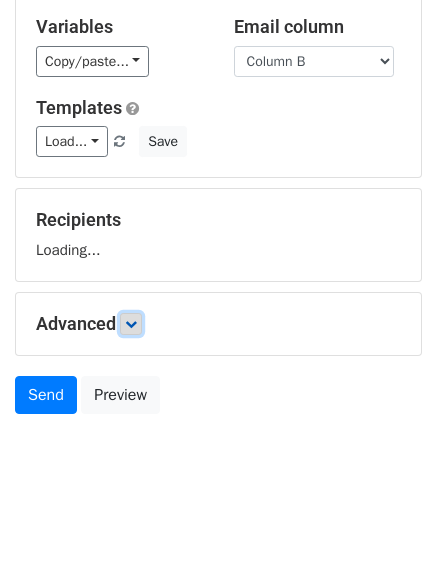 click at bounding box center [131, 324] 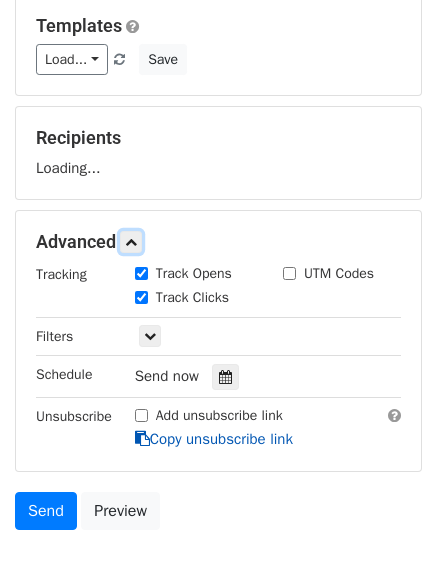 scroll, scrollTop: 289, scrollLeft: 0, axis: vertical 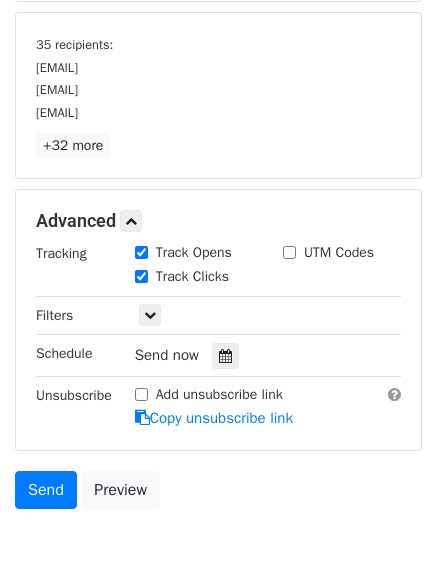 click on "Track Clicks" at bounding box center [194, 278] 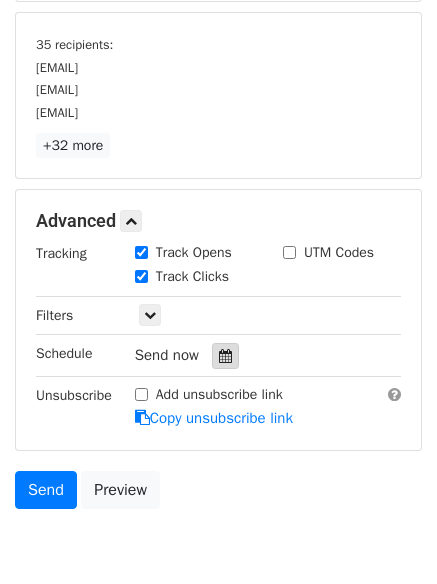 click at bounding box center [225, 356] 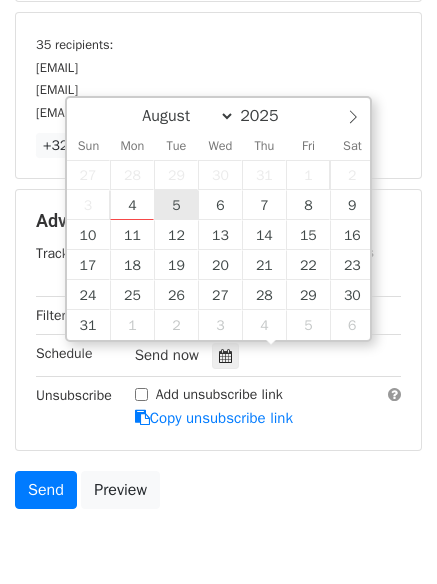 type on "2025-08-05 12:00" 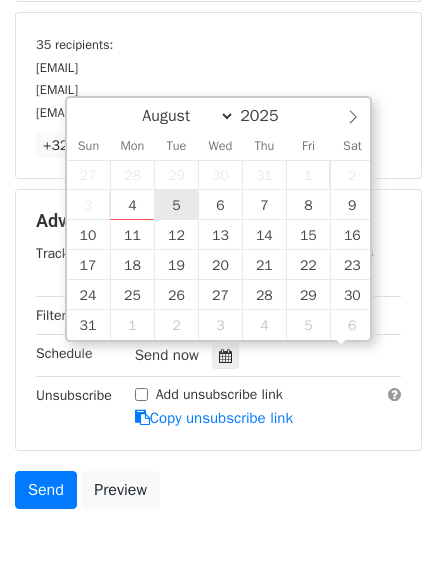 scroll, scrollTop: 1, scrollLeft: 0, axis: vertical 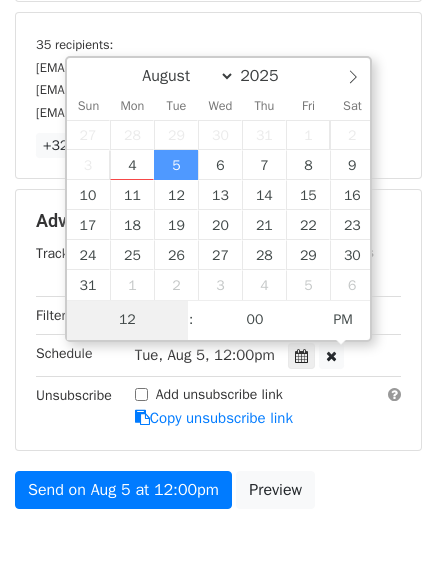 type on "5" 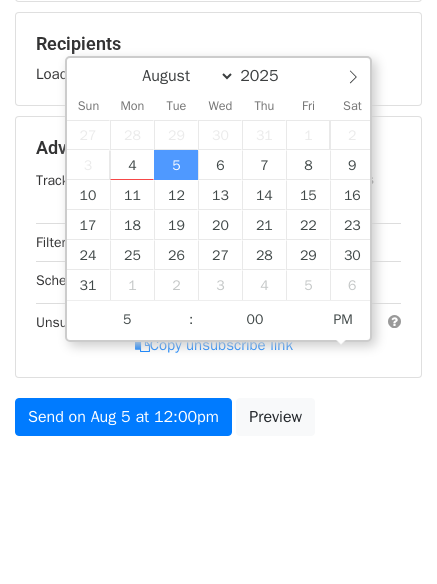 type on "2025-08-05 17:00" 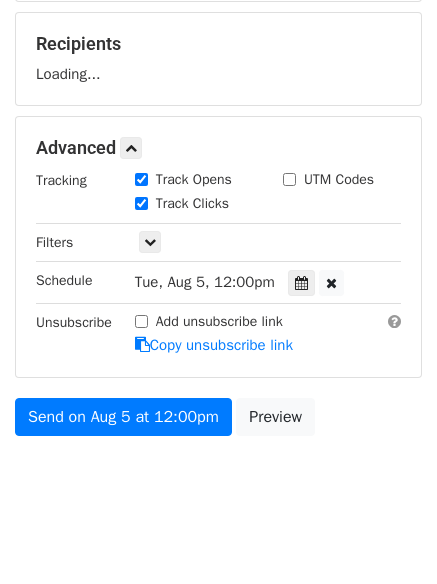 drag, startPoint x: 196, startPoint y: 541, endPoint x: 195, endPoint y: 492, distance: 49.010204 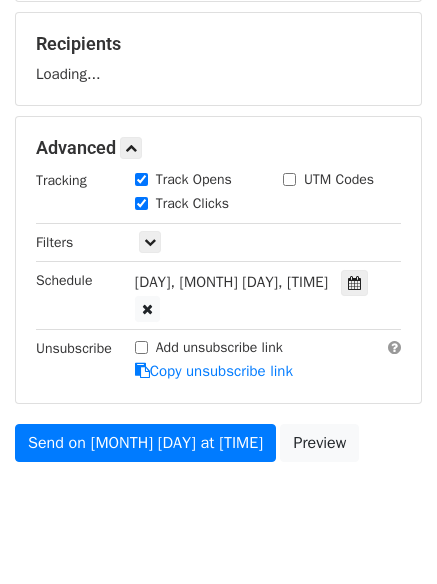 click on "Send on Aug 5 at 5:00pm
Preview" at bounding box center (218, 448) 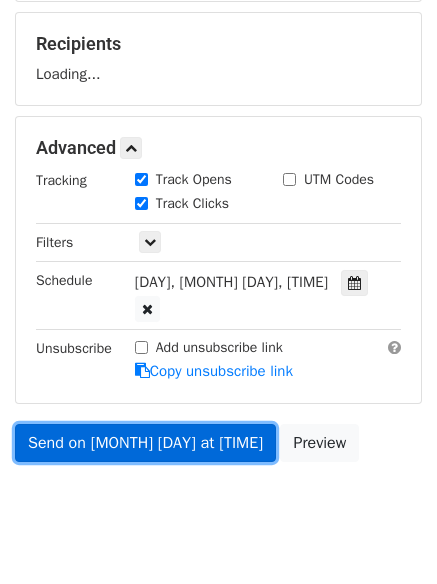 click on "Send on Aug 5 at 5:00pm" at bounding box center [145, 443] 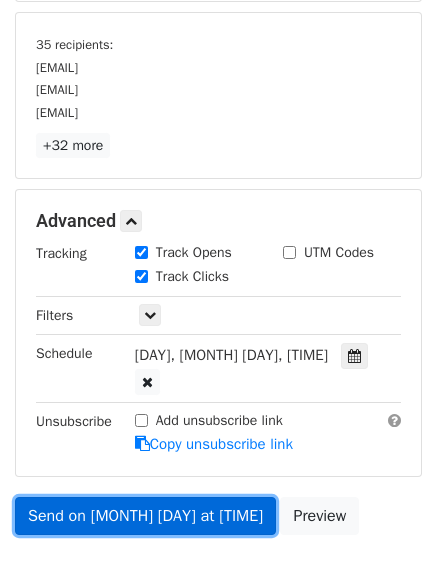 click on "Send on Aug 5 at 5:00pm" at bounding box center (145, 516) 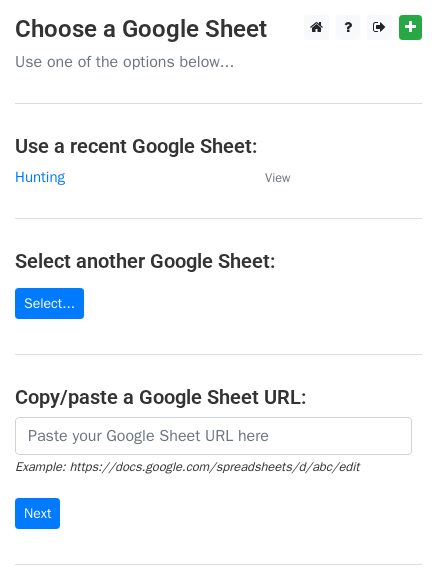 scroll, scrollTop: 0, scrollLeft: 0, axis: both 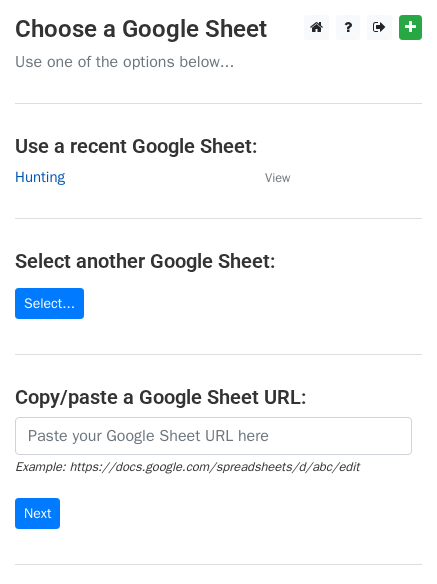 click on "Hunting" at bounding box center [40, 177] 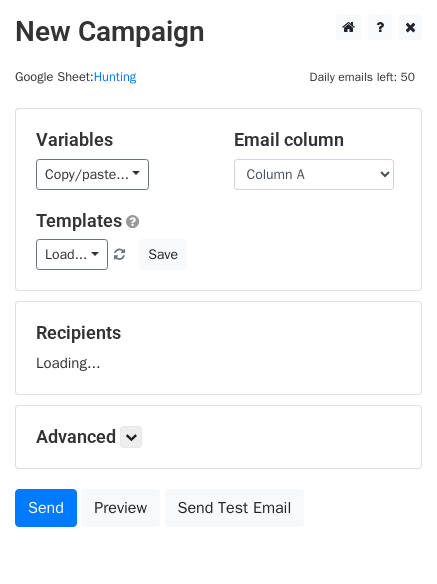 scroll, scrollTop: 0, scrollLeft: 0, axis: both 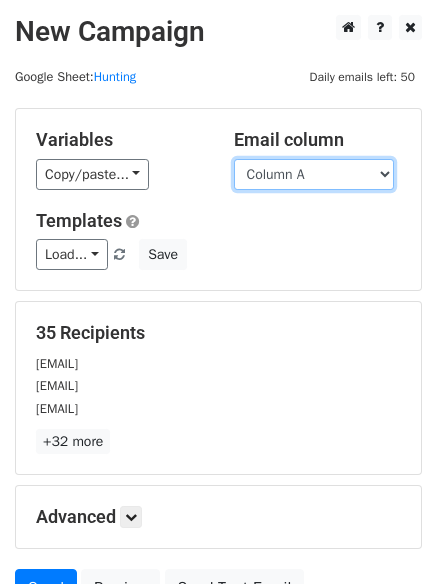drag, startPoint x: 375, startPoint y: 161, endPoint x: 366, endPoint y: 180, distance: 21.023796 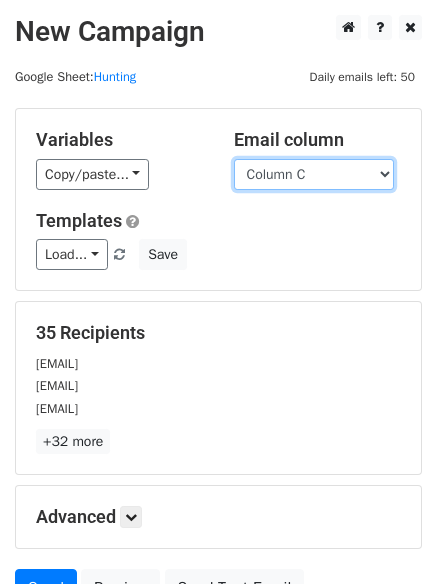 click on "Column A
Column B
Column C" at bounding box center (314, 174) 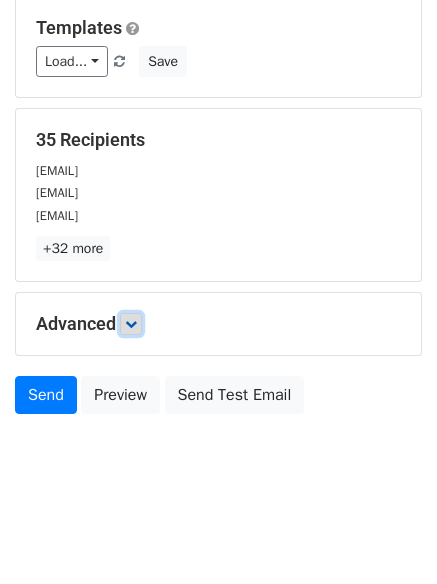click at bounding box center [131, 324] 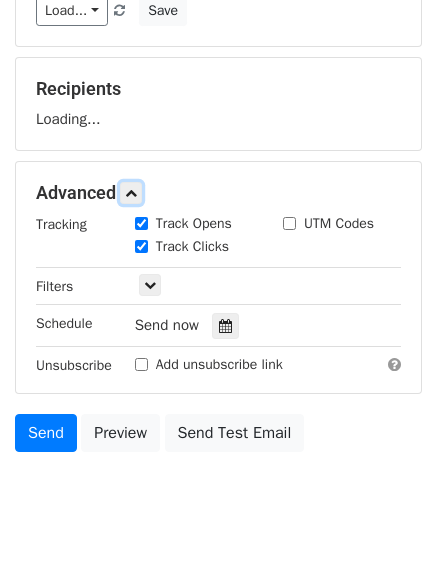 scroll, scrollTop: 257, scrollLeft: 0, axis: vertical 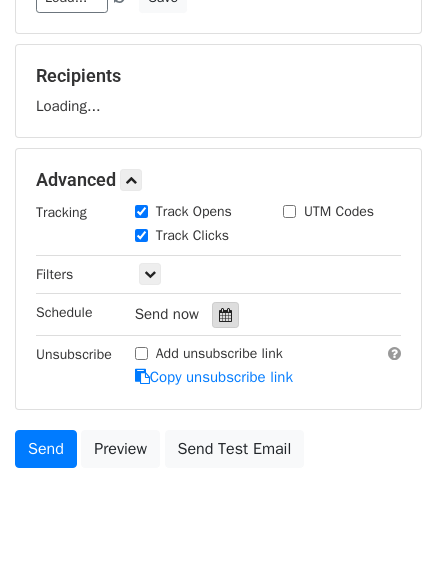 click at bounding box center (225, 315) 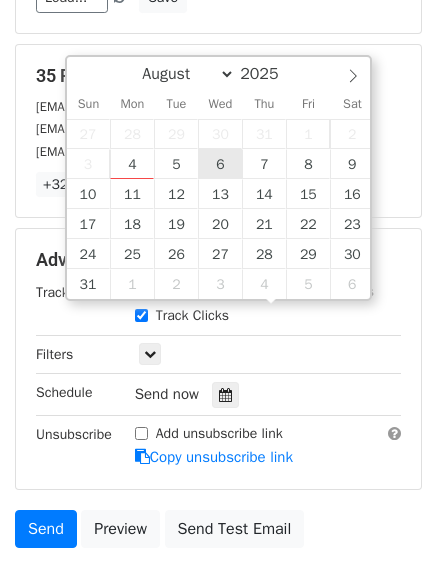 type on "2025-08-06 12:00" 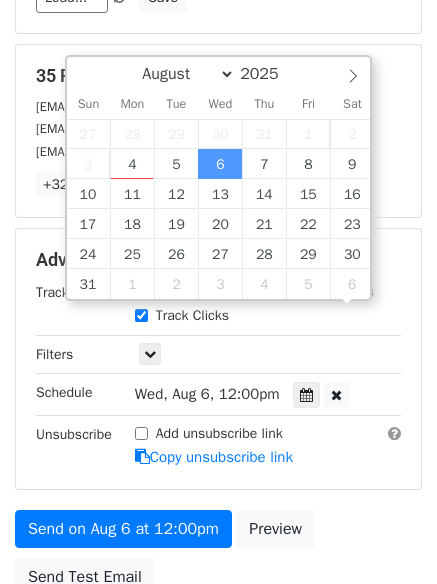 scroll, scrollTop: 1, scrollLeft: 0, axis: vertical 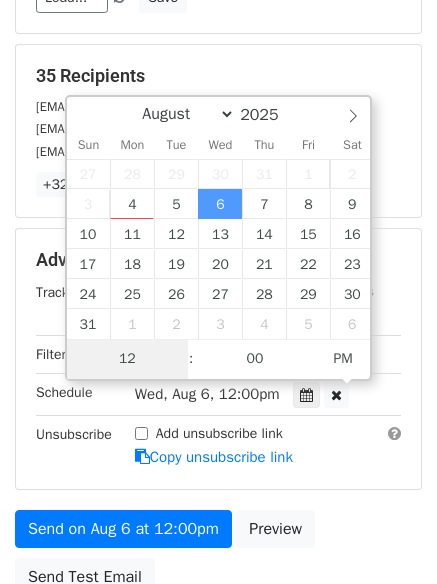 type on "6" 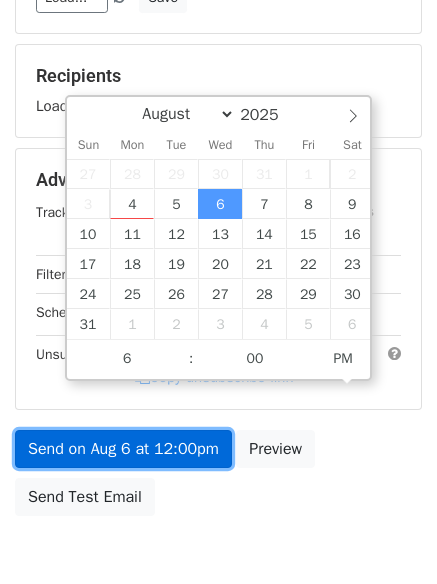type on "2025-08-06 18:00" 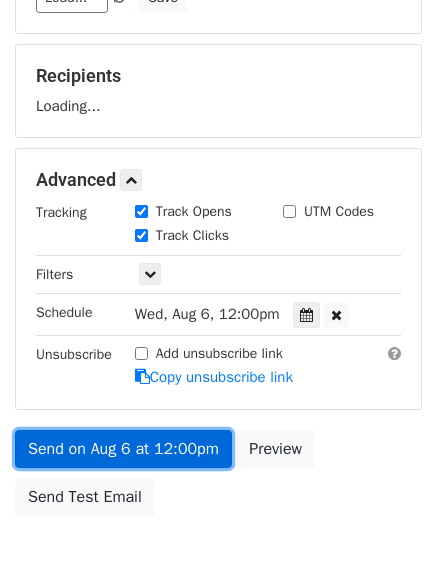 drag, startPoint x: 136, startPoint y: 453, endPoint x: 154, endPoint y: 452, distance: 18.027756 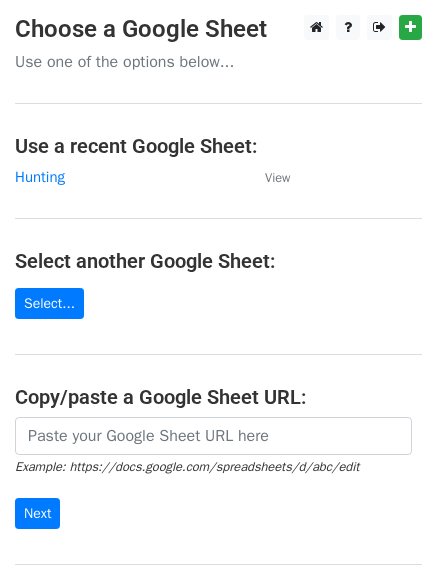 scroll, scrollTop: 0, scrollLeft: 0, axis: both 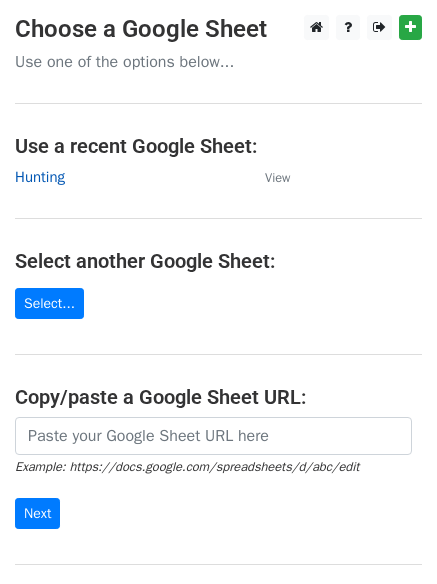 click on "Hunting" at bounding box center [40, 177] 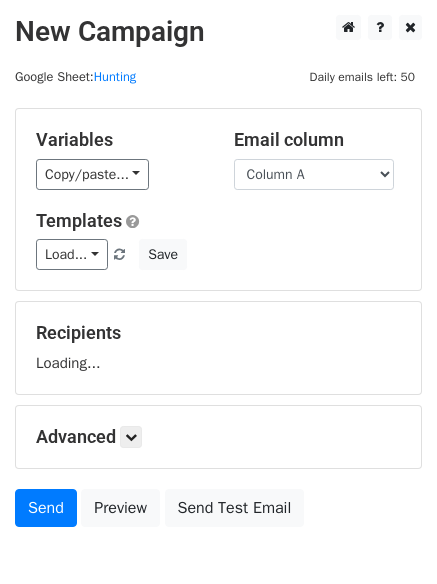 scroll, scrollTop: 0, scrollLeft: 0, axis: both 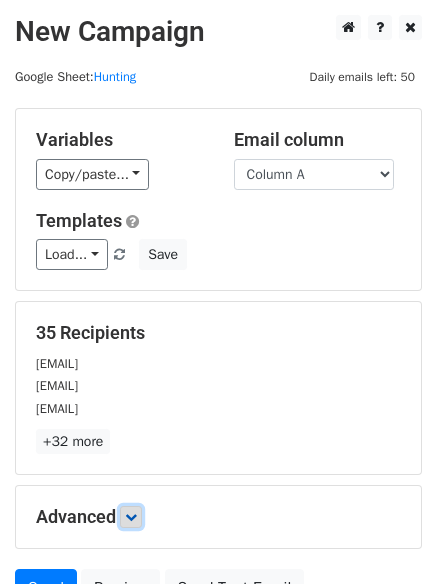 click at bounding box center (131, 517) 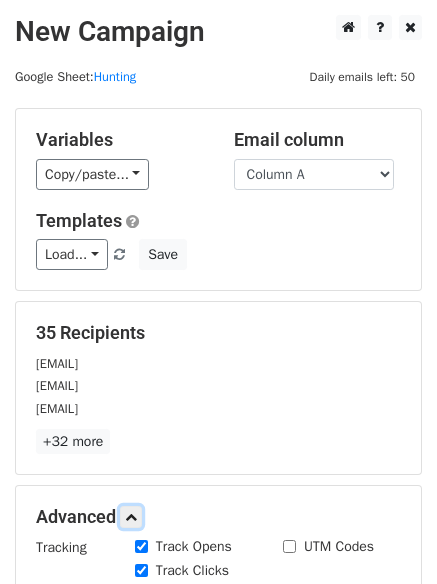 scroll, scrollTop: 306, scrollLeft: 0, axis: vertical 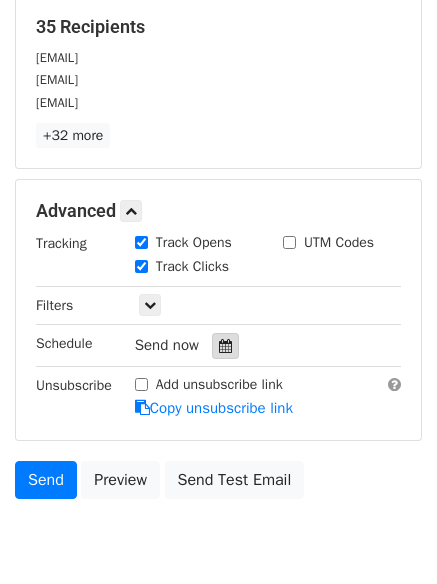 click at bounding box center (225, 346) 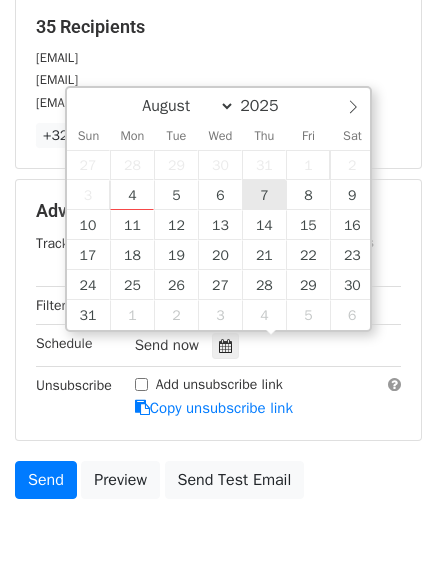 type on "2025-08-07 12:00" 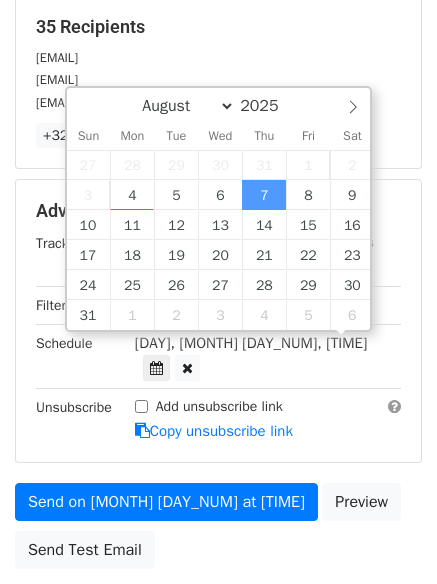 scroll, scrollTop: 1, scrollLeft: 0, axis: vertical 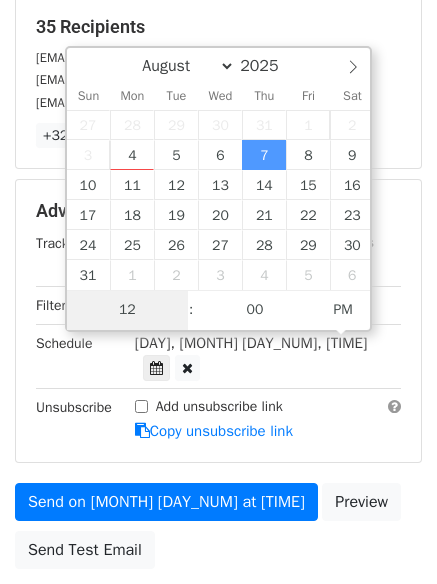 type on "7" 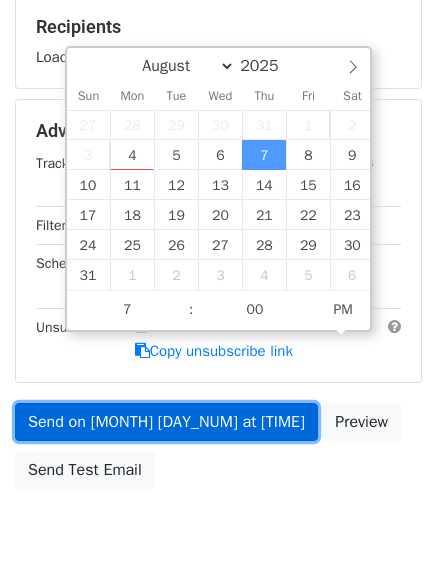 type on "2025-08-07 19:00" 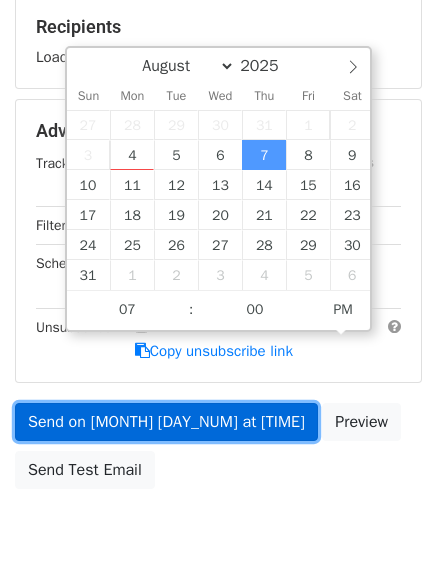click on "Send on Aug 7 at 12:00pm" at bounding box center [166, 422] 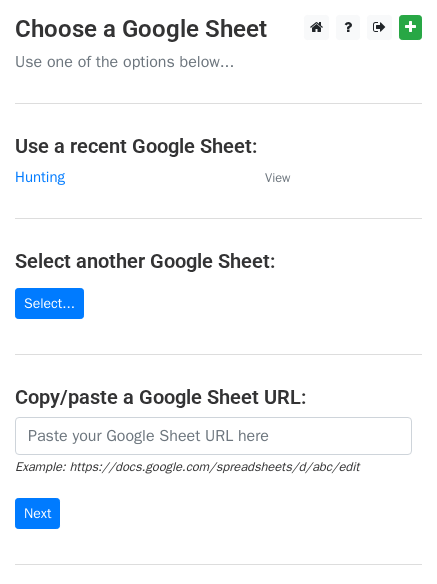 scroll, scrollTop: 0, scrollLeft: 0, axis: both 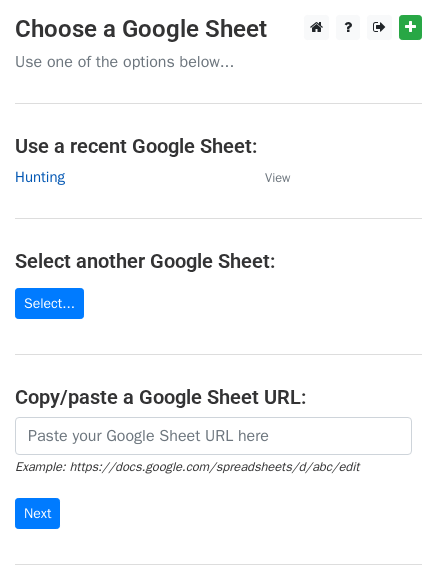 click on "Hunting" at bounding box center [40, 177] 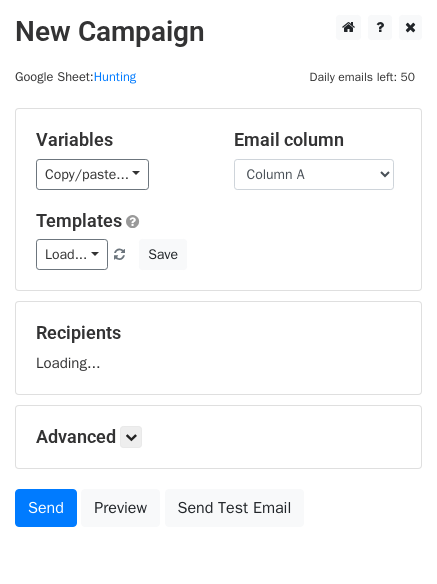 scroll, scrollTop: 0, scrollLeft: 0, axis: both 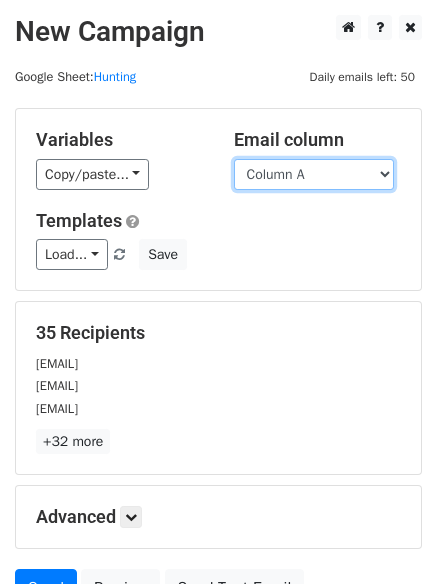 click on "Column A
Column B
Column C" at bounding box center [314, 174] 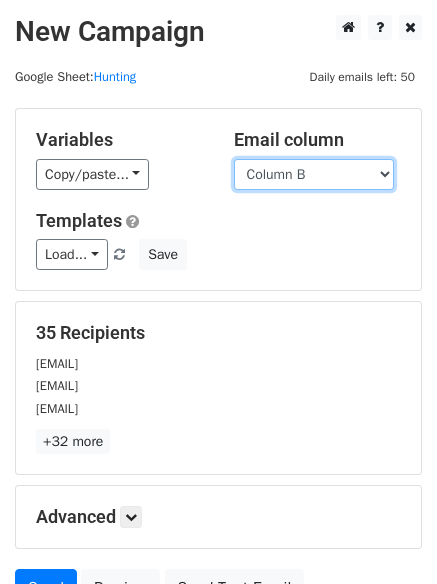 click on "Column A
Column B
Column C" at bounding box center (314, 174) 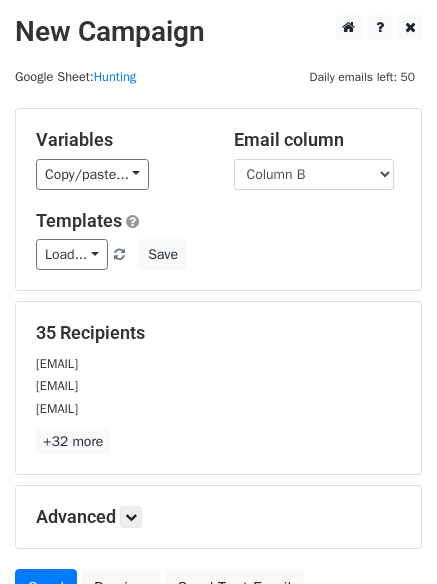 click on "+32 more" at bounding box center [218, 441] 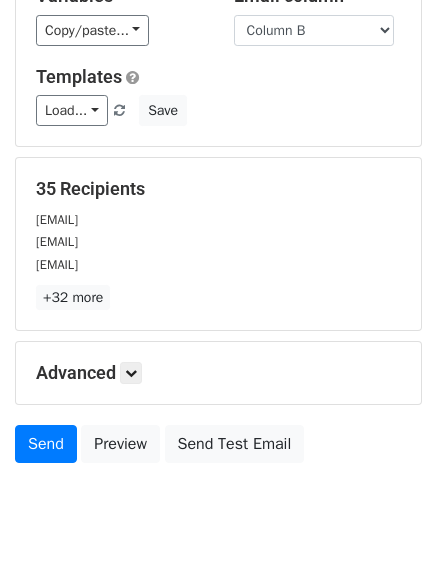scroll, scrollTop: 193, scrollLeft: 0, axis: vertical 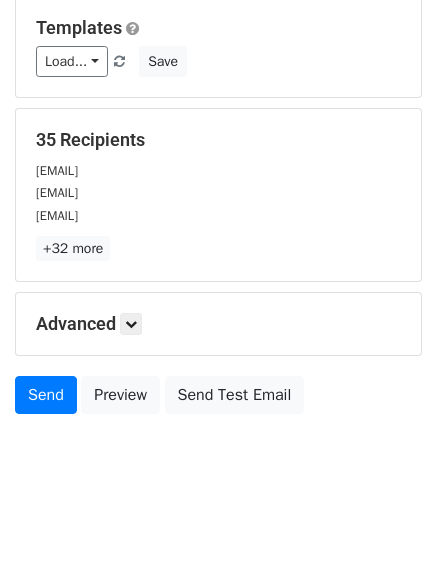 click on "Advanced
Tracking
Track Opens
UTM Codes
Track Clicks
Filters
Only include spreadsheet rows that match the following filters:
Schedule
Send now
Unsubscribe
Add unsubscribe link
Copy unsubscribe link" at bounding box center [218, 324] 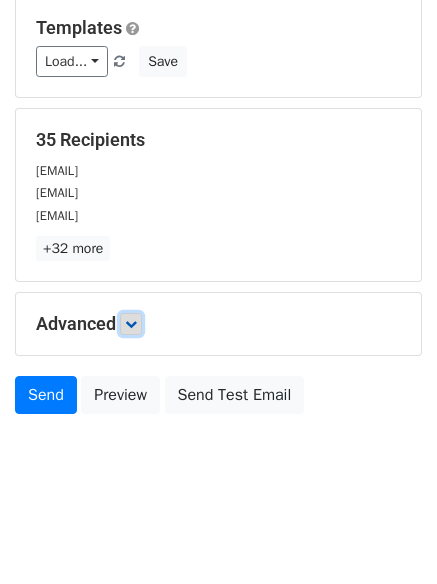 click at bounding box center (131, 324) 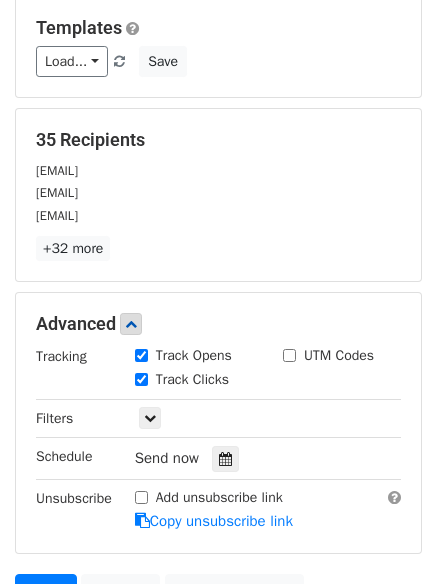 drag, startPoint x: 217, startPoint y: 468, endPoint x: 226, endPoint y: 421, distance: 47.853943 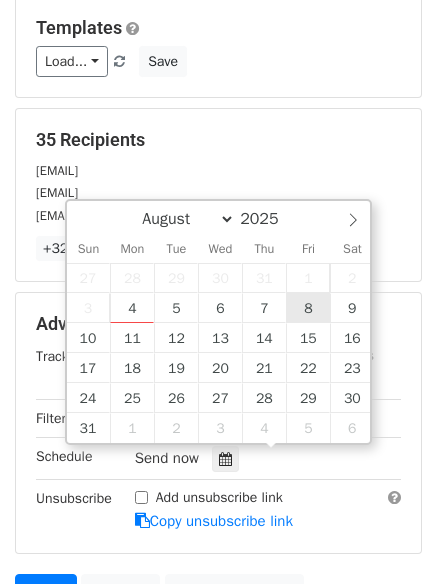 type on "2025-08-08 12:00" 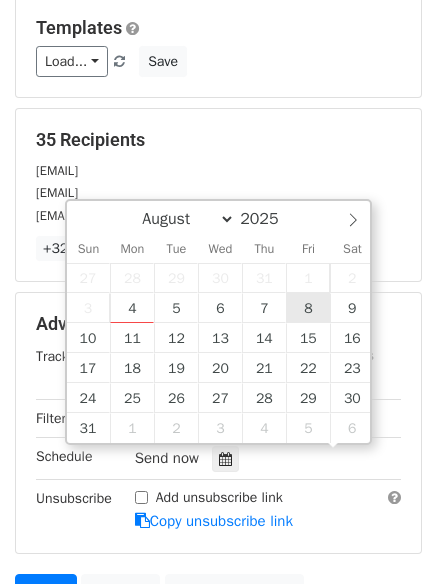 scroll, scrollTop: 1, scrollLeft: 0, axis: vertical 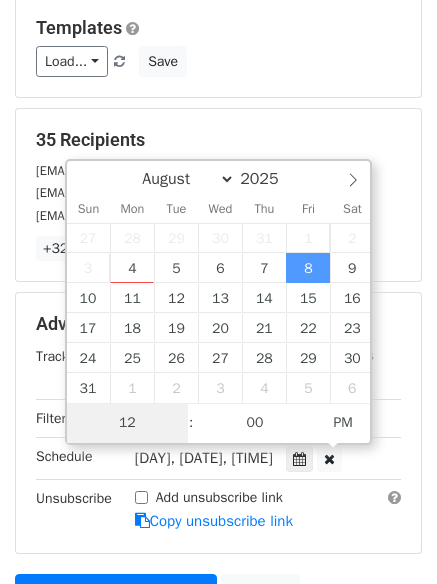 type on "8" 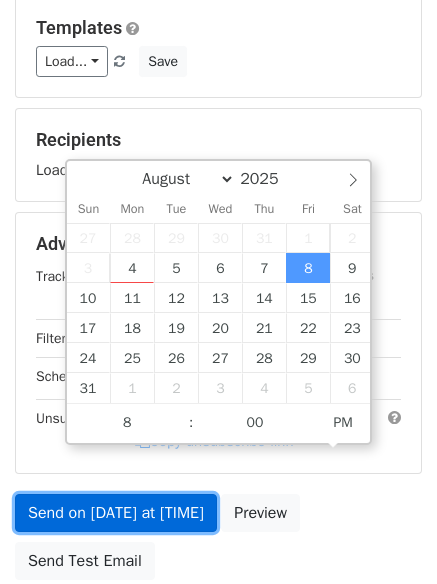 type on "2025-08-08 20:00" 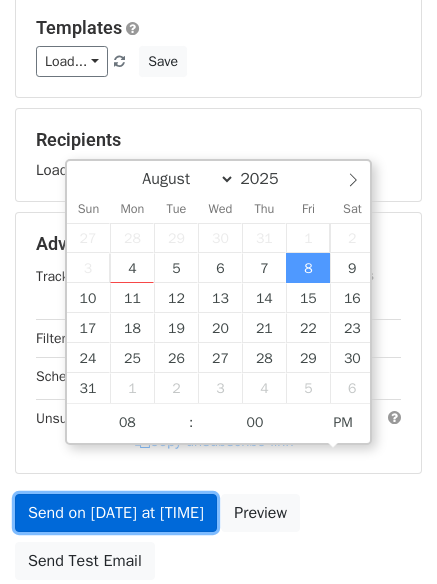click on "Send on Aug 8 at 12:00pm" at bounding box center (116, 513) 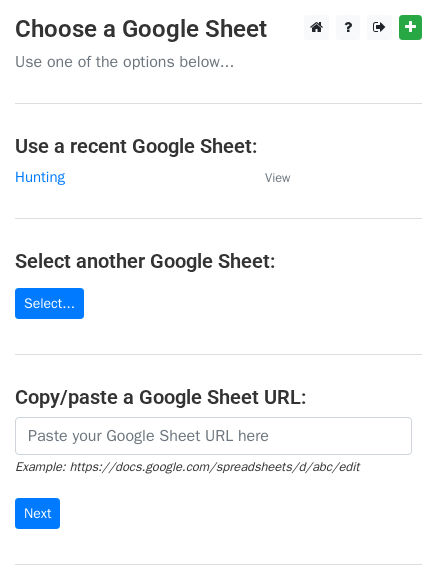 scroll, scrollTop: 0, scrollLeft: 0, axis: both 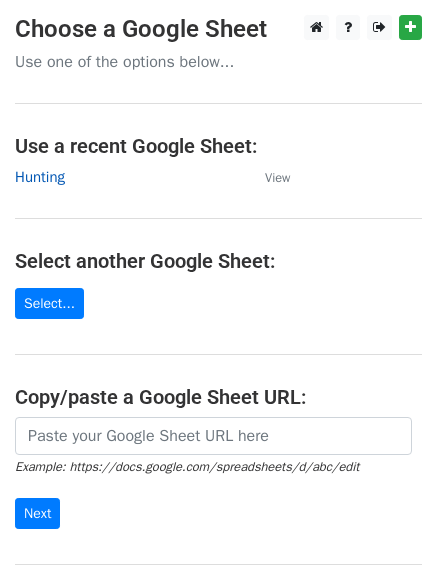 click on "Hunting" at bounding box center (40, 177) 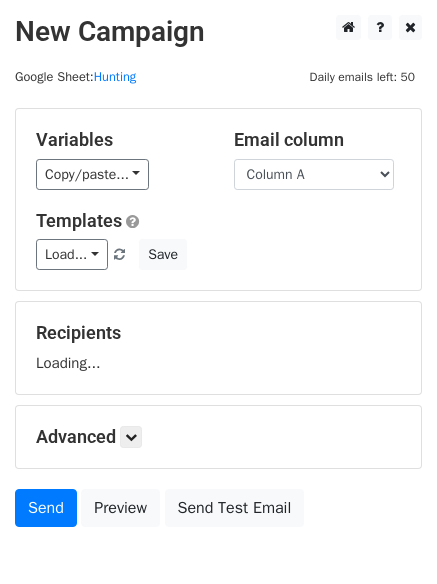 click on "Column A
Column B
Column C" at bounding box center (314, 174) 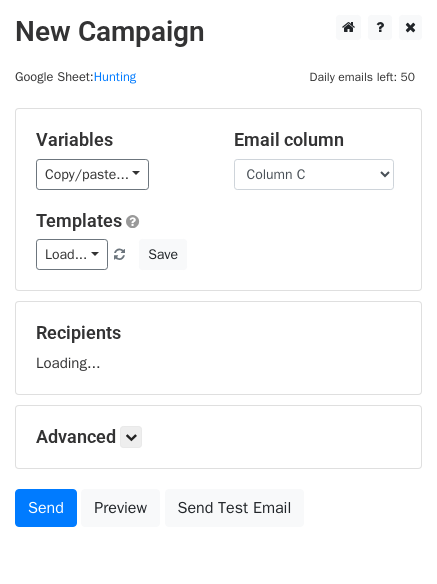 click on "Column A
Column B
Column C" at bounding box center (314, 174) 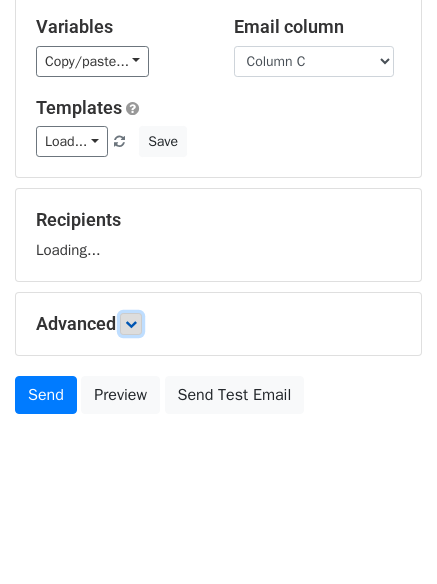 click at bounding box center (131, 324) 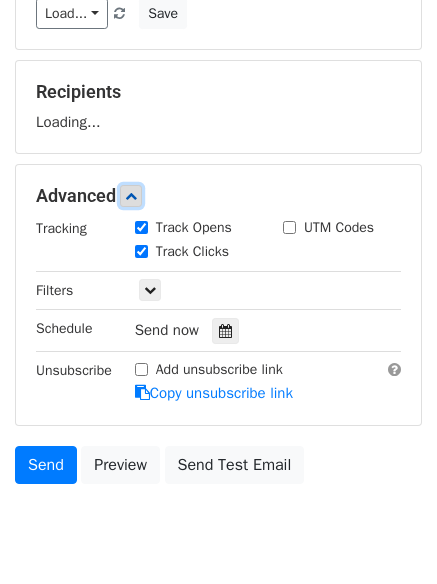 scroll, scrollTop: 243, scrollLeft: 0, axis: vertical 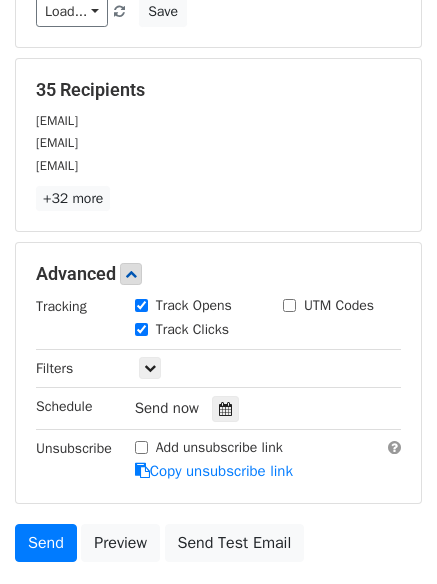 click on "Track Clicks" at bounding box center [194, 331] 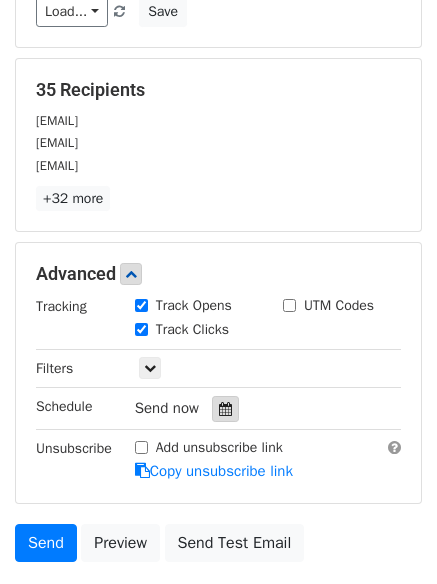 click at bounding box center (225, 409) 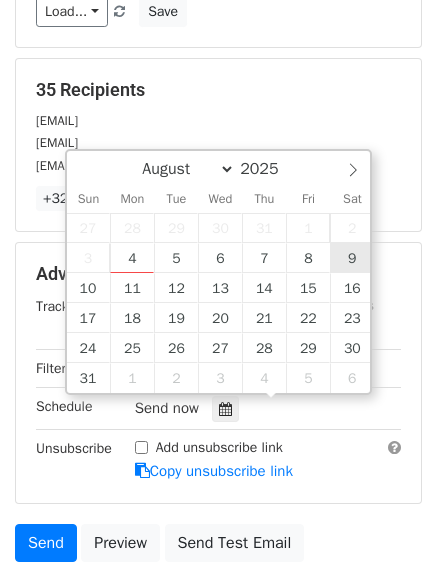 type on "2025-08-09 12:00" 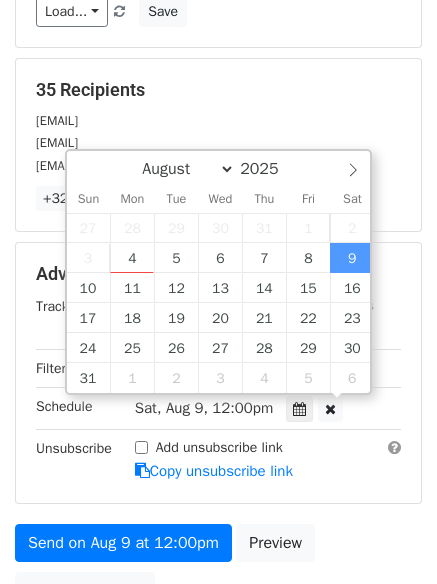 scroll, scrollTop: 1, scrollLeft: 0, axis: vertical 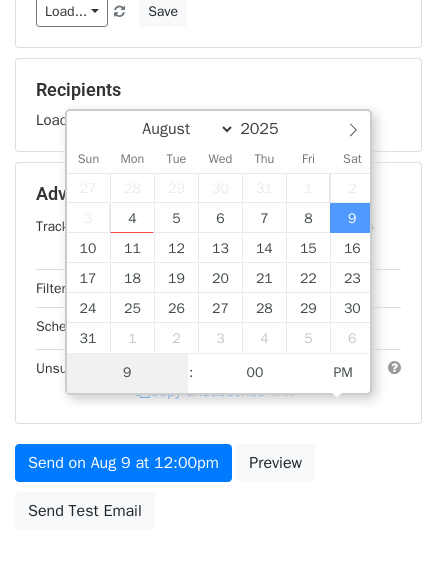 type on "9" 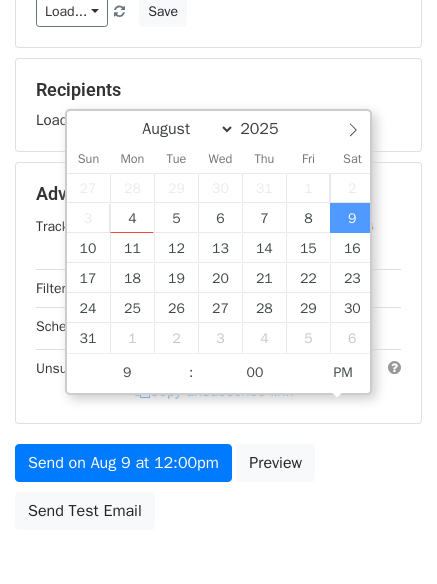 type on "2025-08-09 21:00" 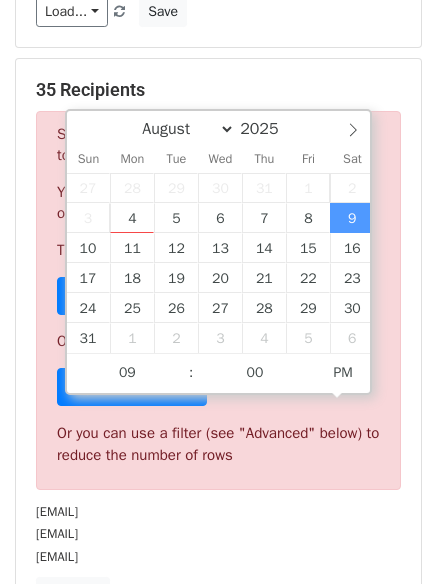 click on "Or you can use a filter (see "Advanced" below) to reduce the number of rows" at bounding box center (218, 444) 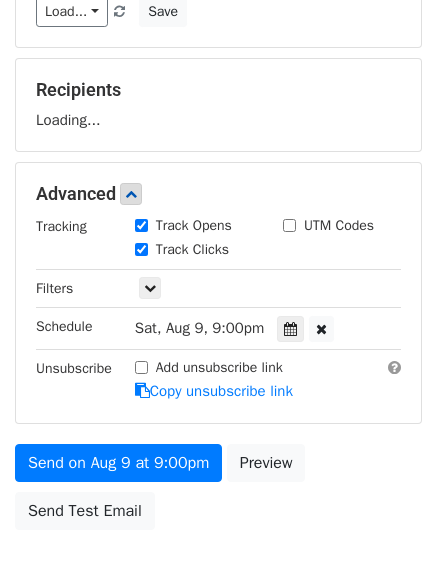 scroll, scrollTop: 357, scrollLeft: 0, axis: vertical 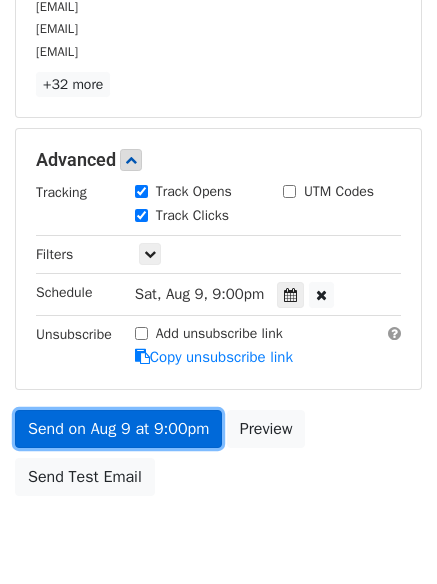 click on "Send on Aug 9 at 9:00pm" at bounding box center (118, 429) 